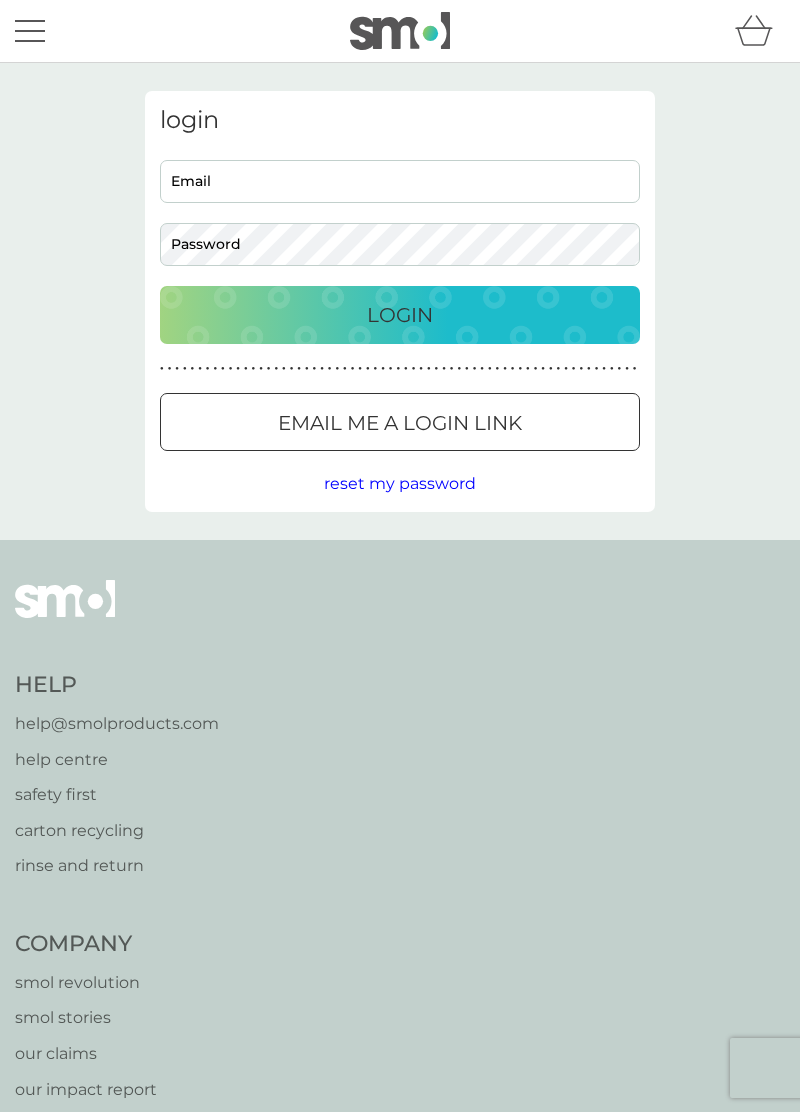 scroll, scrollTop: 0, scrollLeft: 0, axis: both 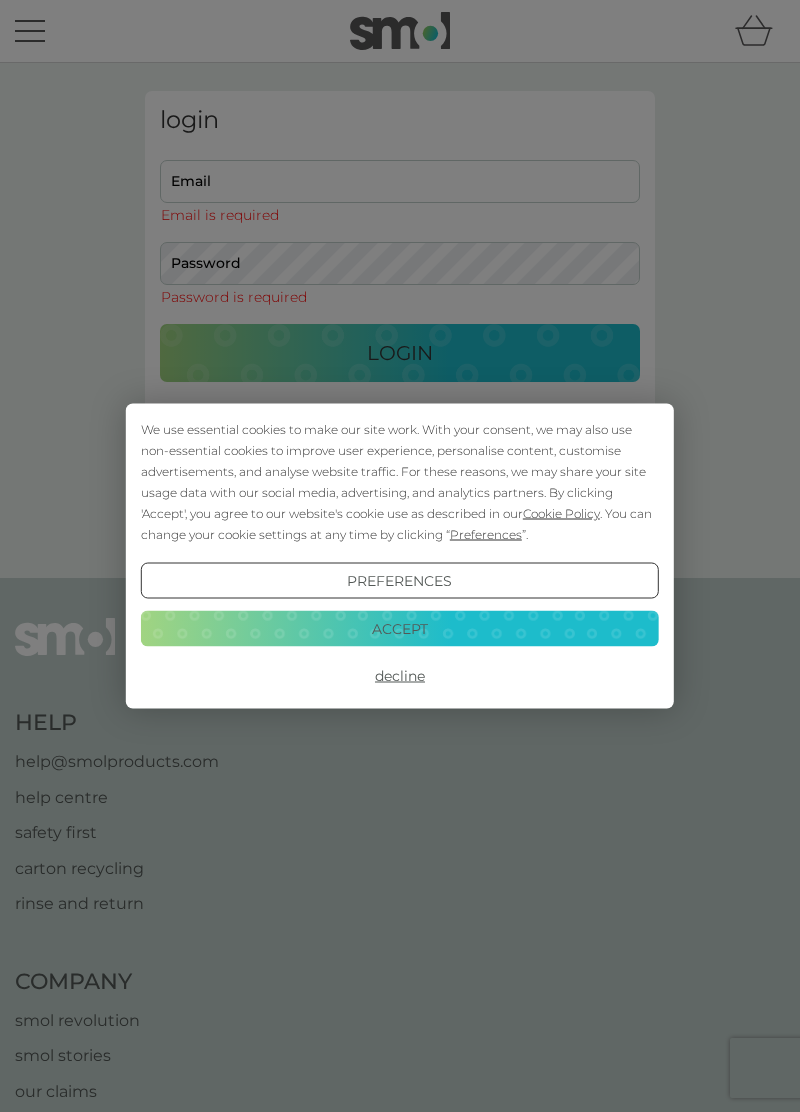 type on "[EMAIL]" 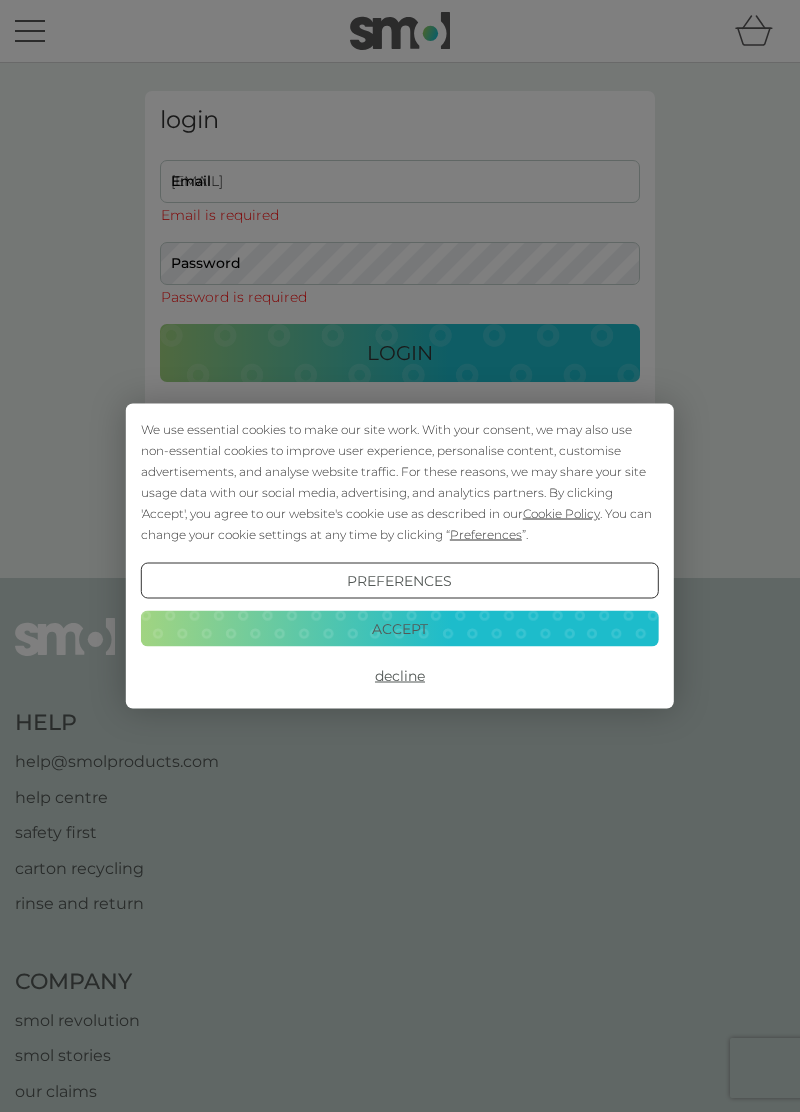 click on "Login" at bounding box center [400, 353] 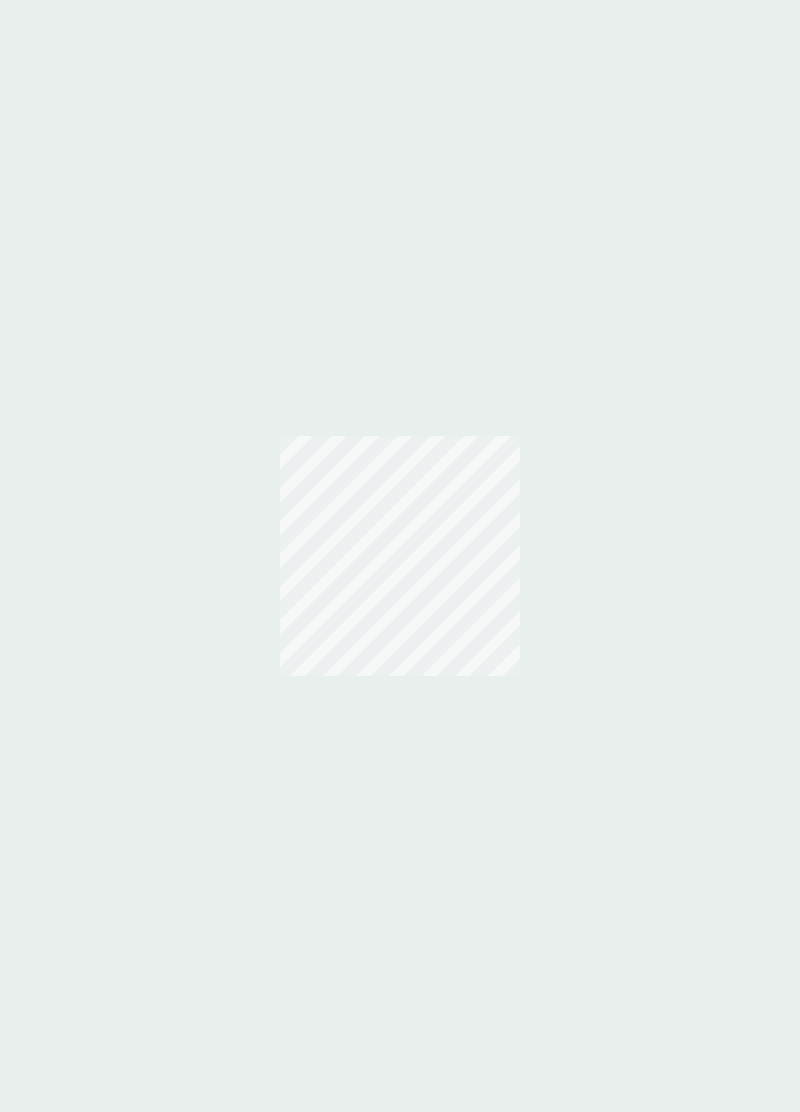scroll, scrollTop: 0, scrollLeft: 0, axis: both 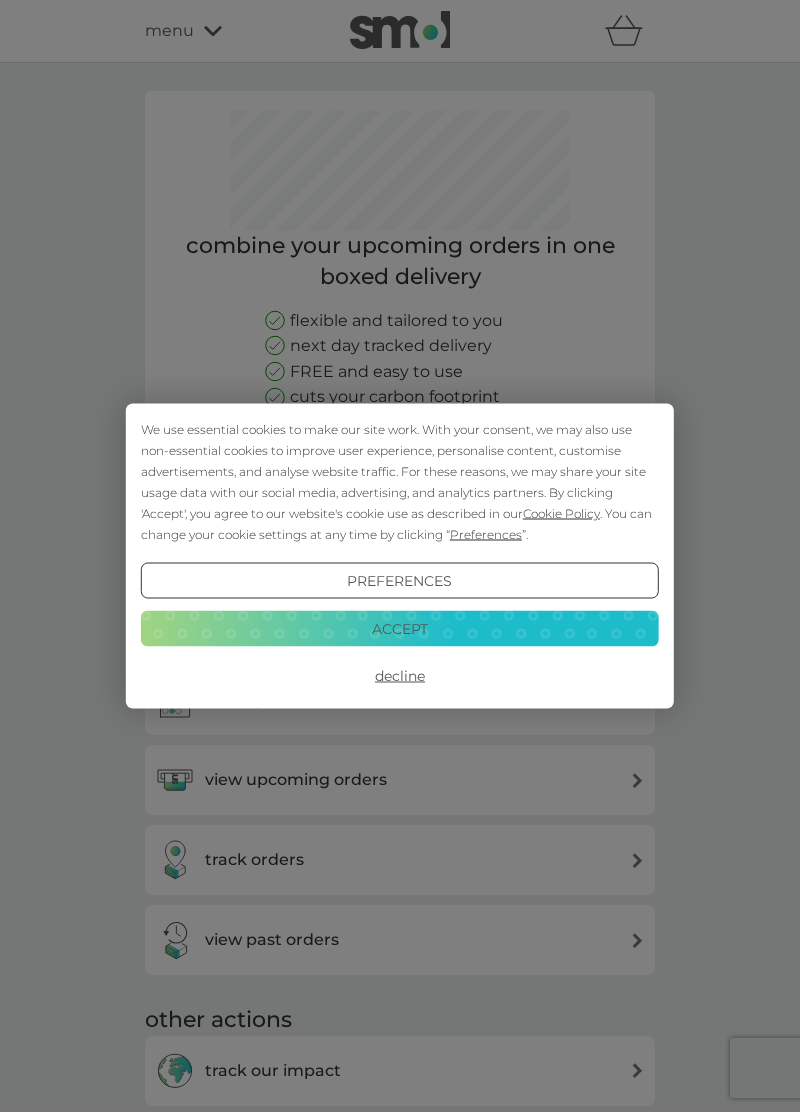 click on "Decline" at bounding box center [400, 676] 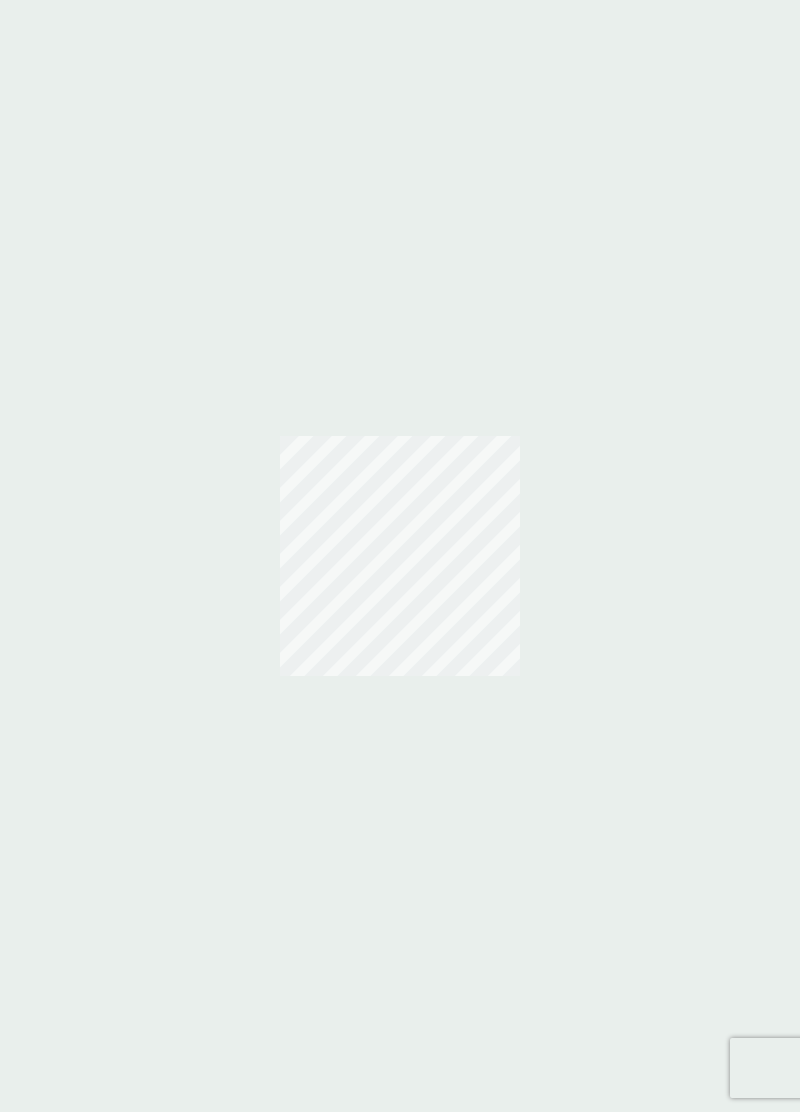 scroll, scrollTop: 0, scrollLeft: 0, axis: both 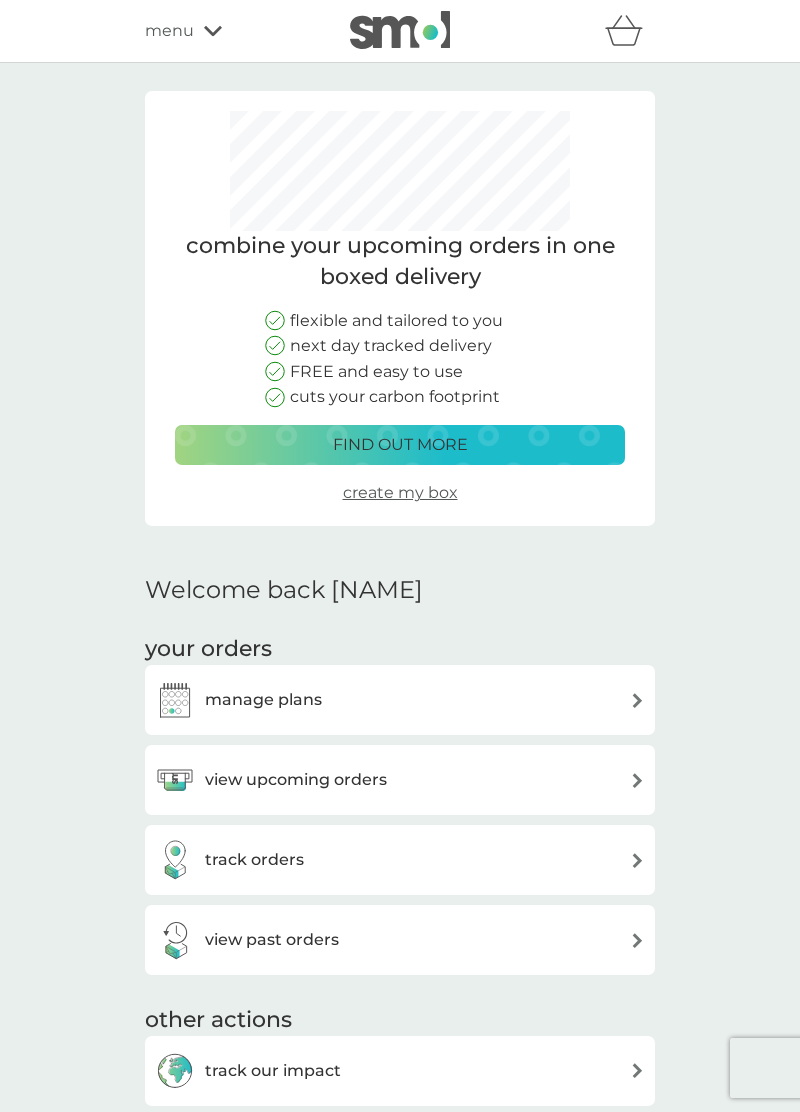 click at bounding box center [637, 700] 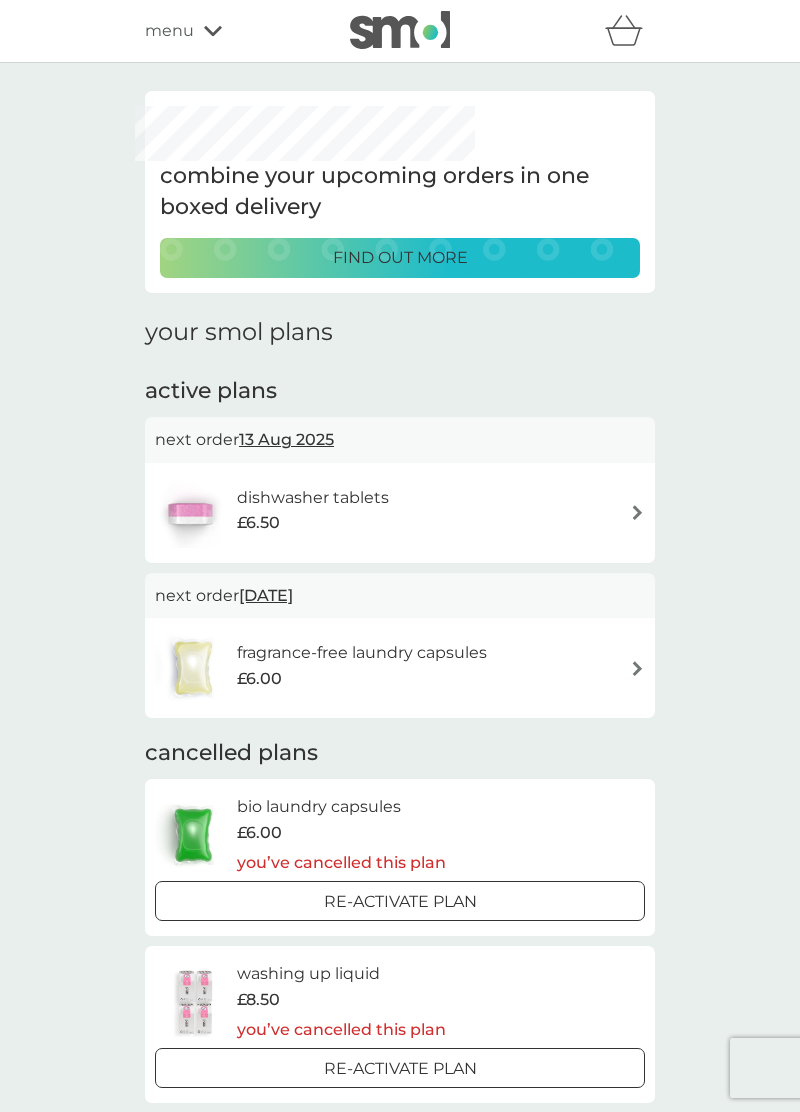 click at bounding box center [637, 512] 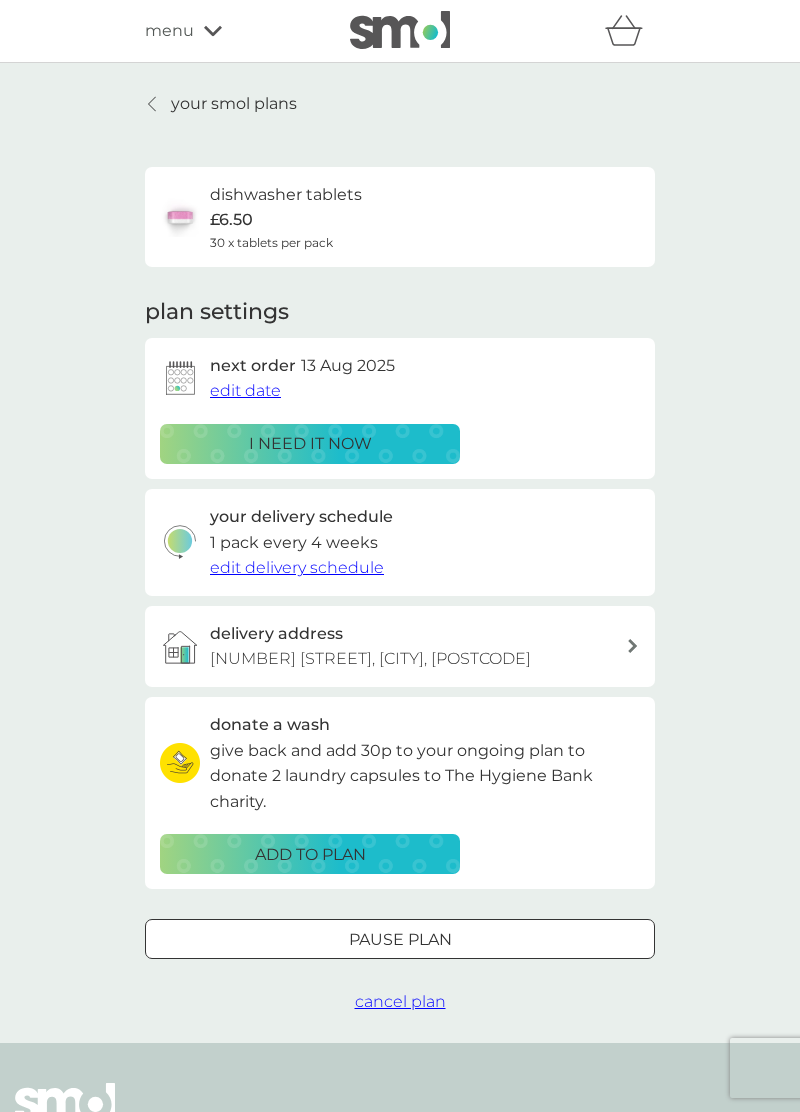 click on "edit date" at bounding box center (245, 390) 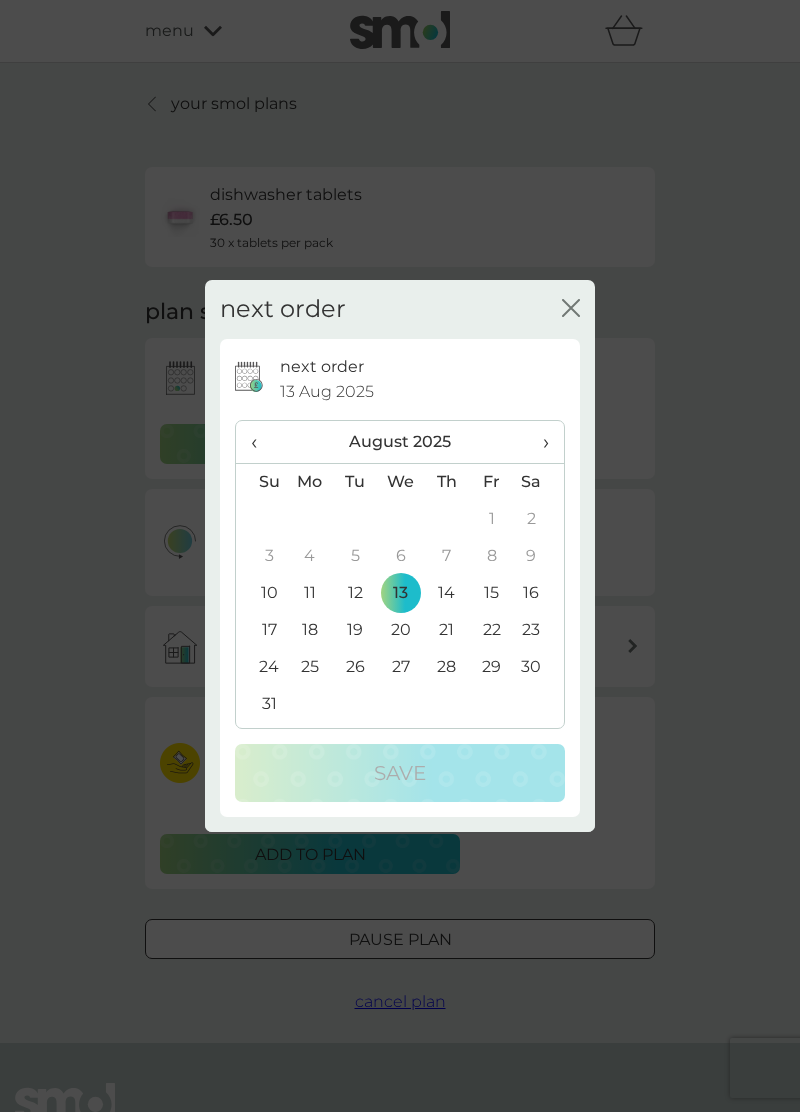click on "›" at bounding box center [539, 442] 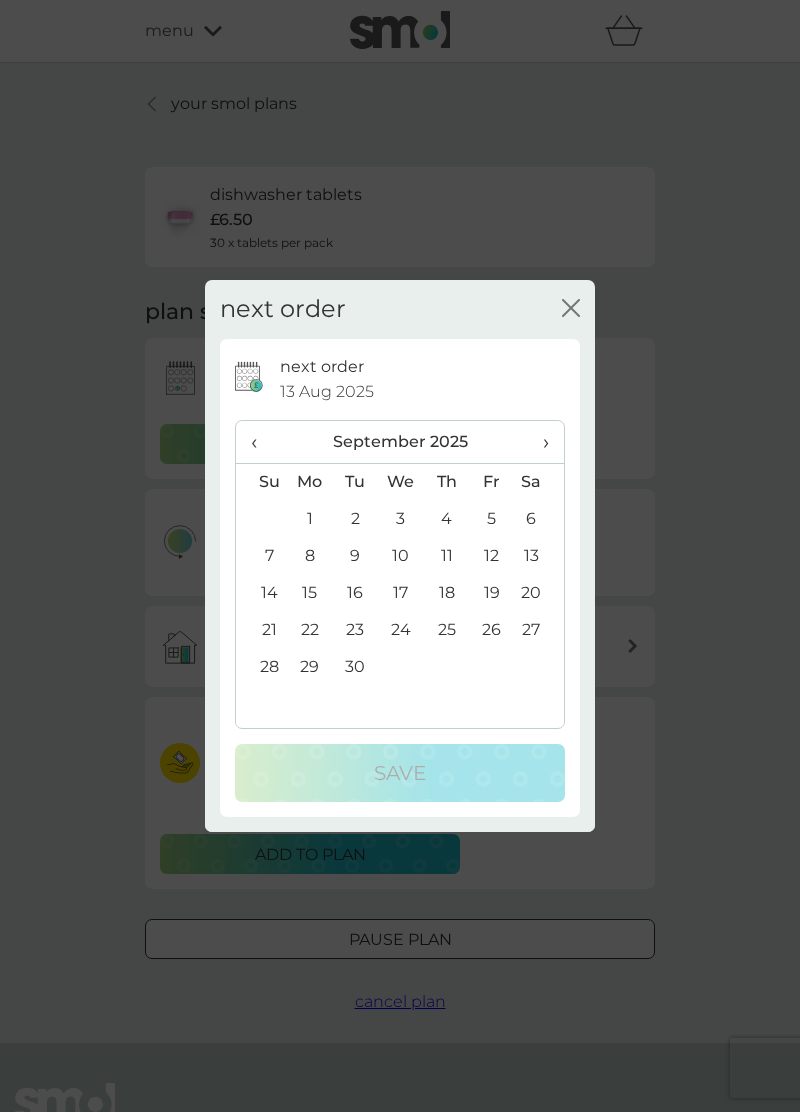 click on "‹" at bounding box center [261, 442] 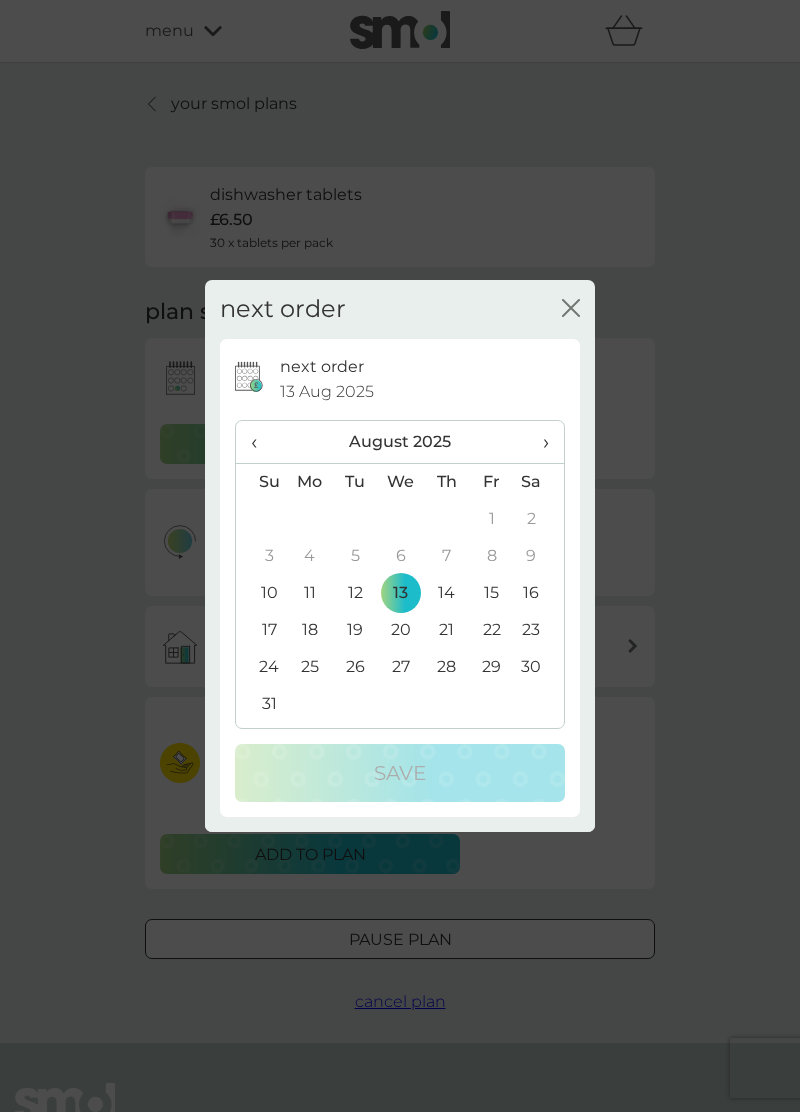 click on "›" at bounding box center [539, 442] 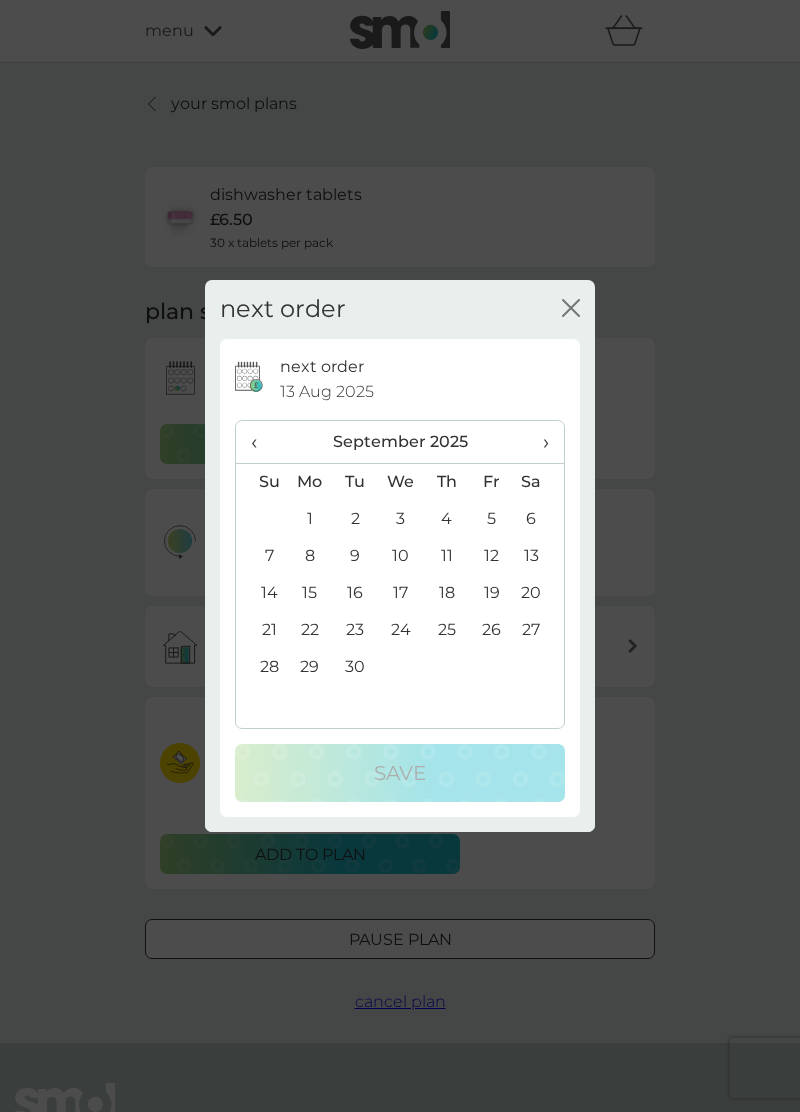 click on "6" at bounding box center (539, 519) 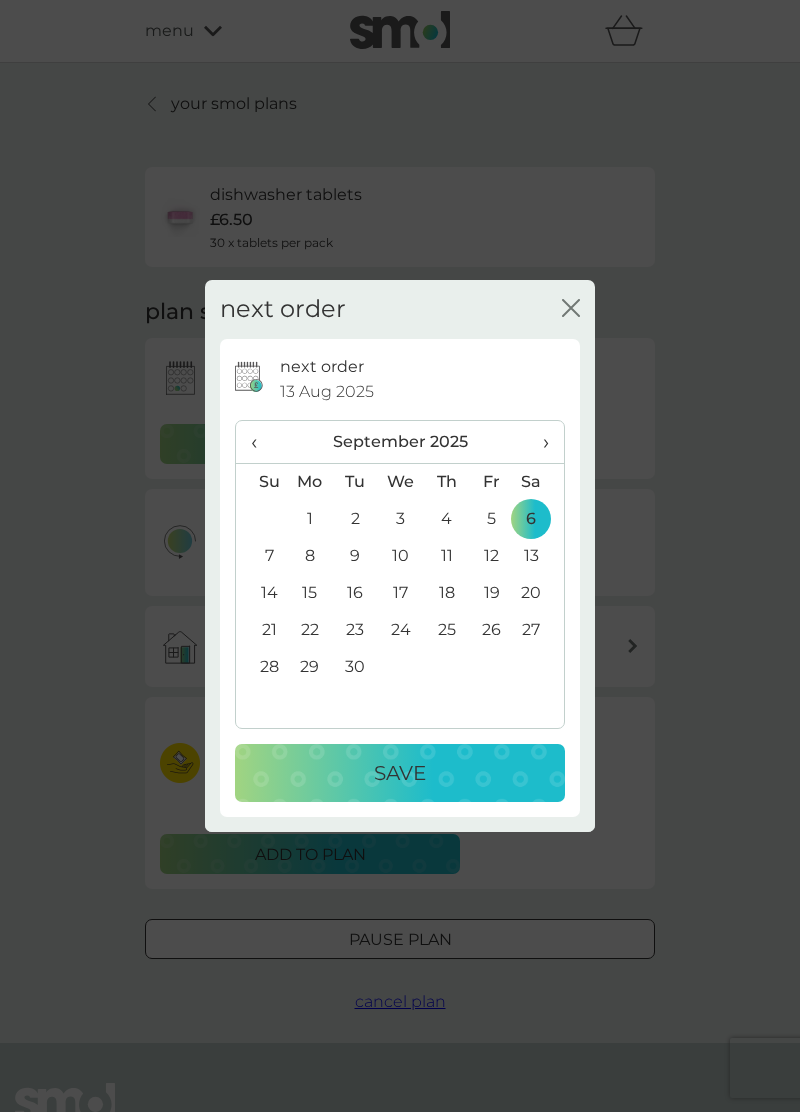 click on "Save" at bounding box center (400, 773) 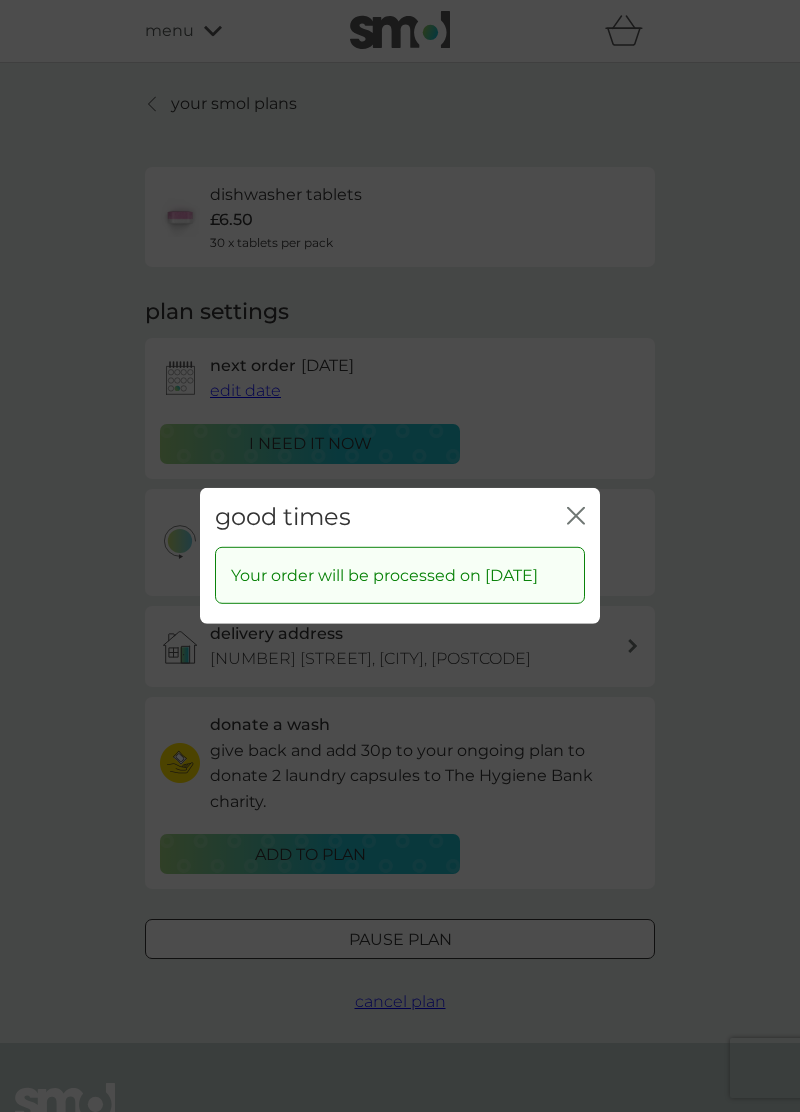 click 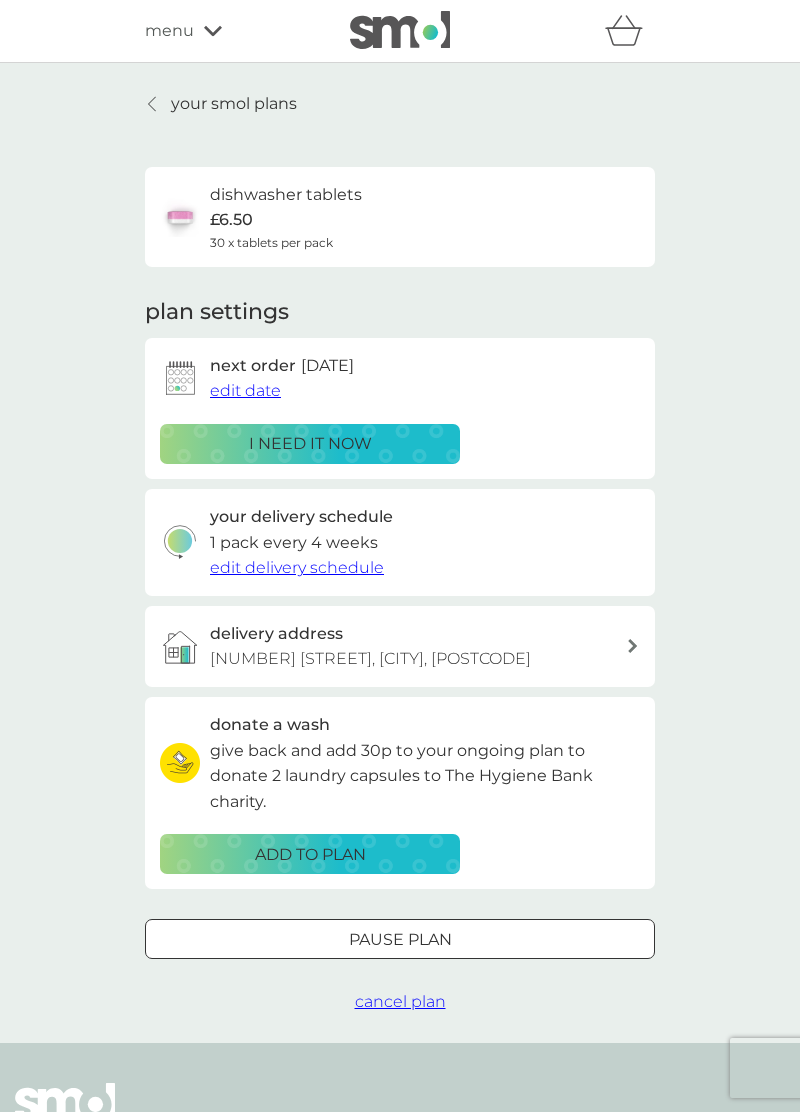 click on "your smol plans" at bounding box center (234, 104) 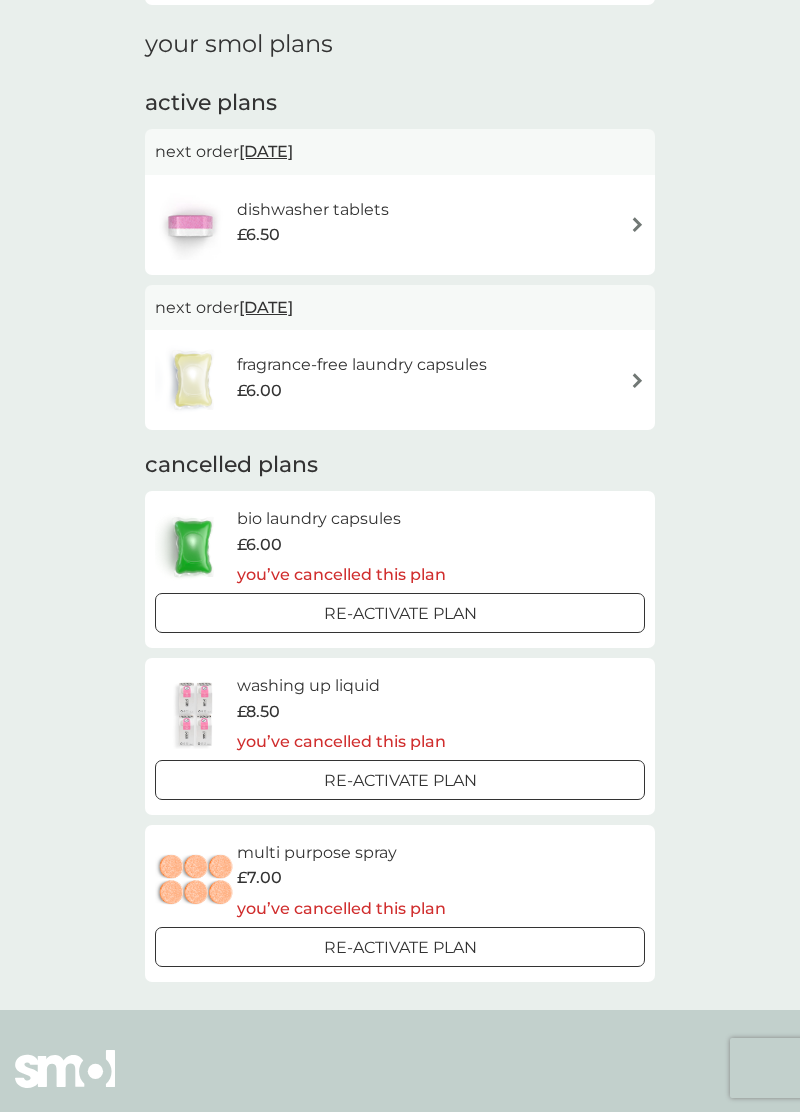 scroll, scrollTop: 0, scrollLeft: 0, axis: both 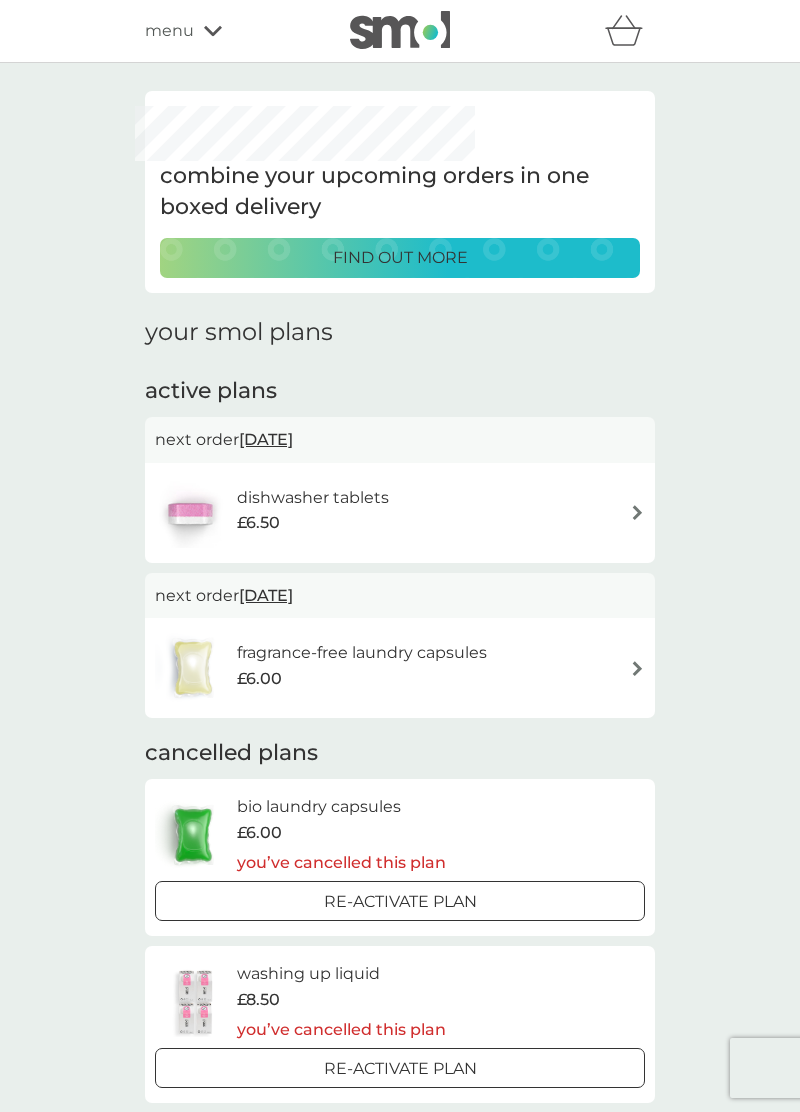 click on "menu" at bounding box center [169, 31] 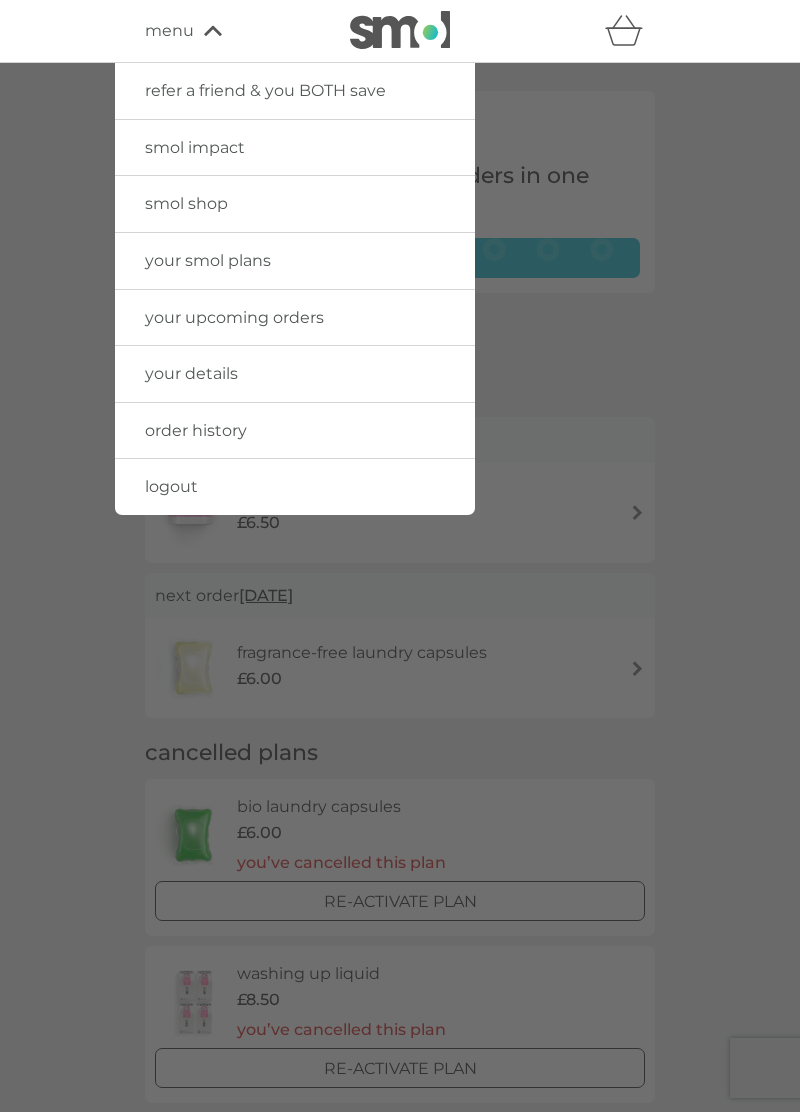 click on "logout" at bounding box center (171, 486) 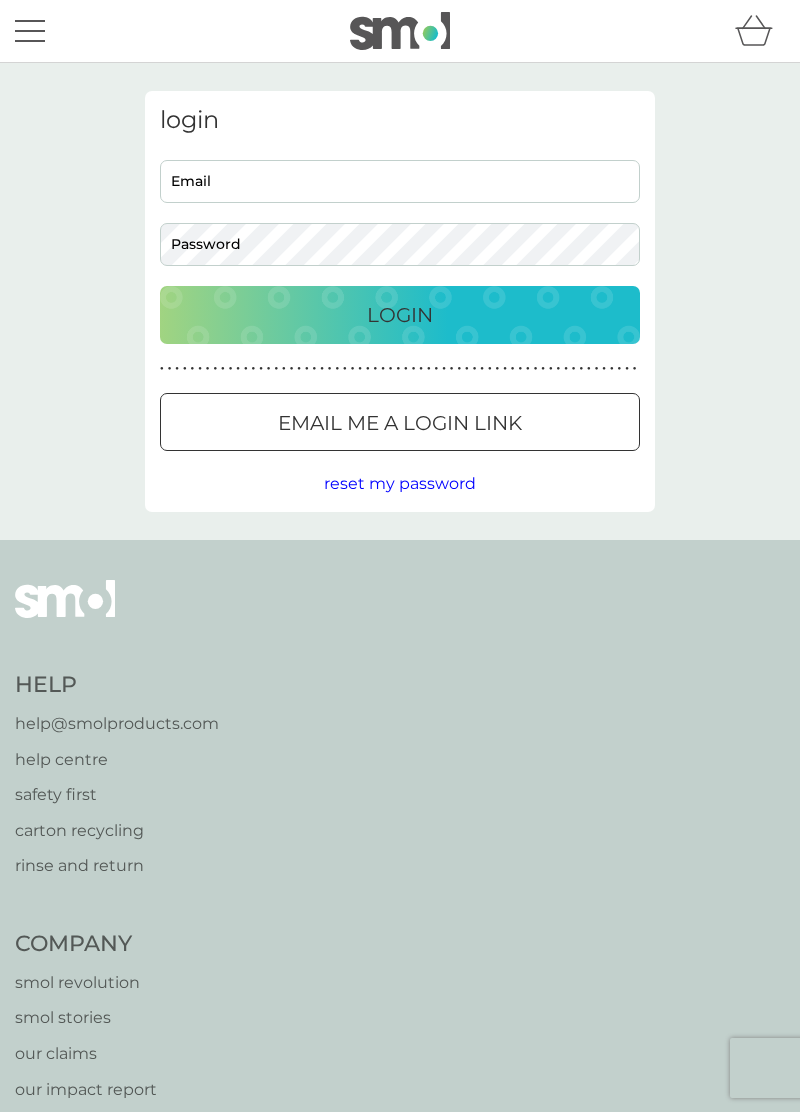 scroll, scrollTop: 0, scrollLeft: 0, axis: both 